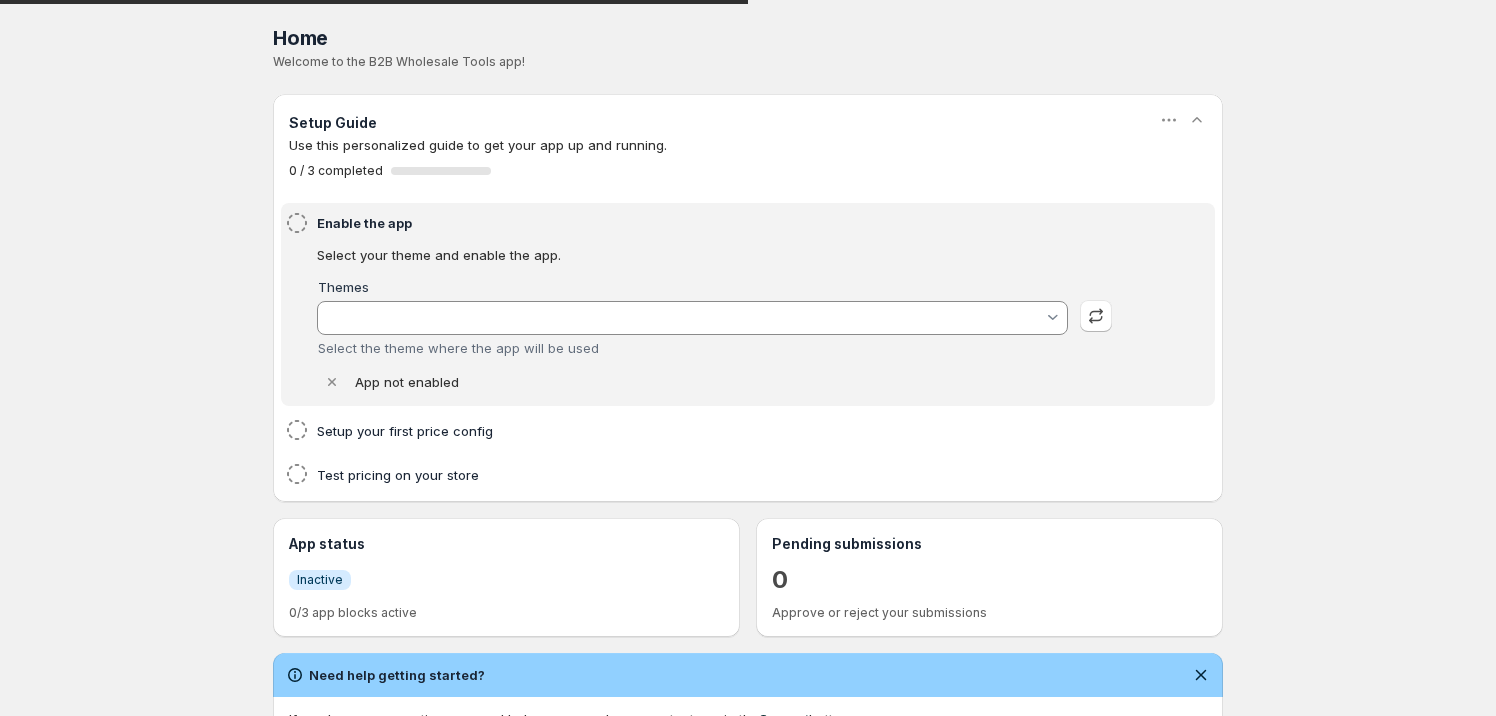 scroll, scrollTop: 0, scrollLeft: 0, axis: both 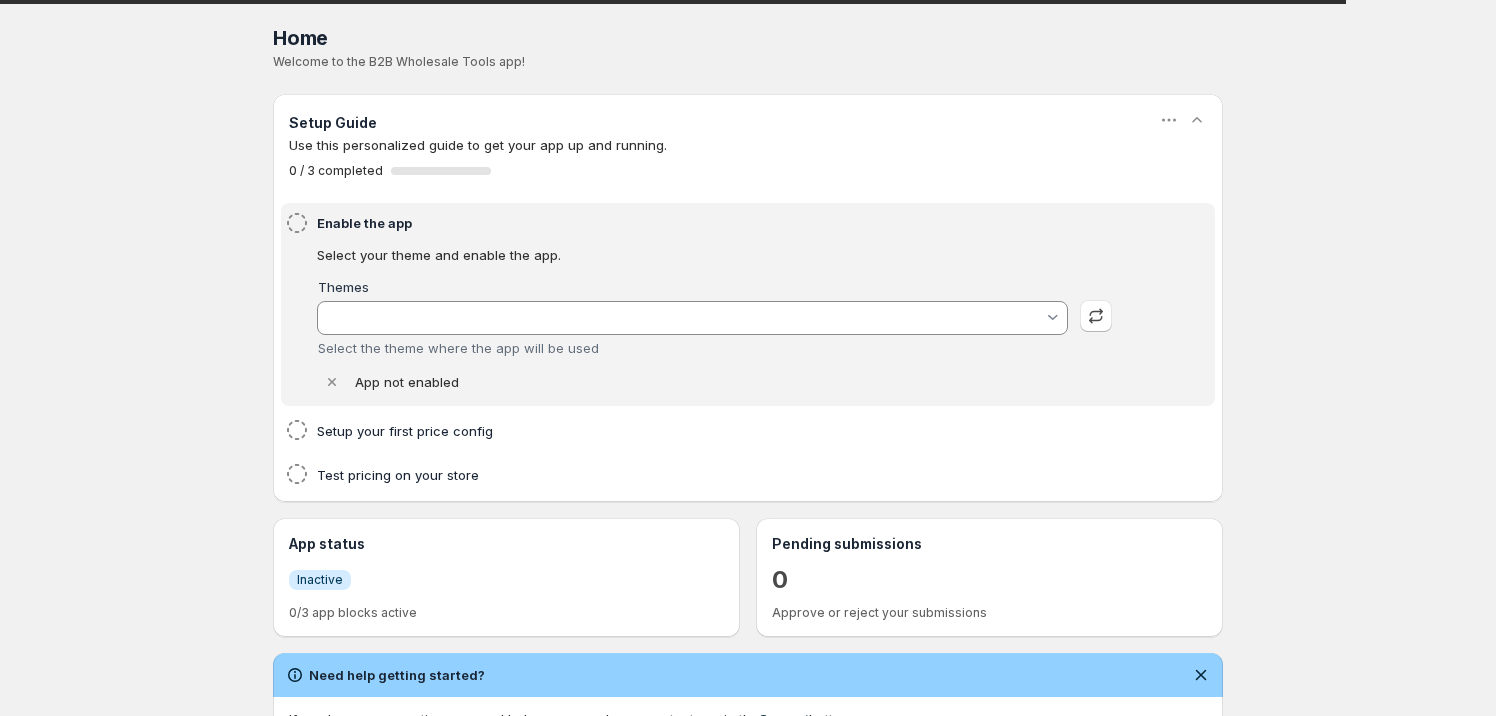 type on "Dawn" 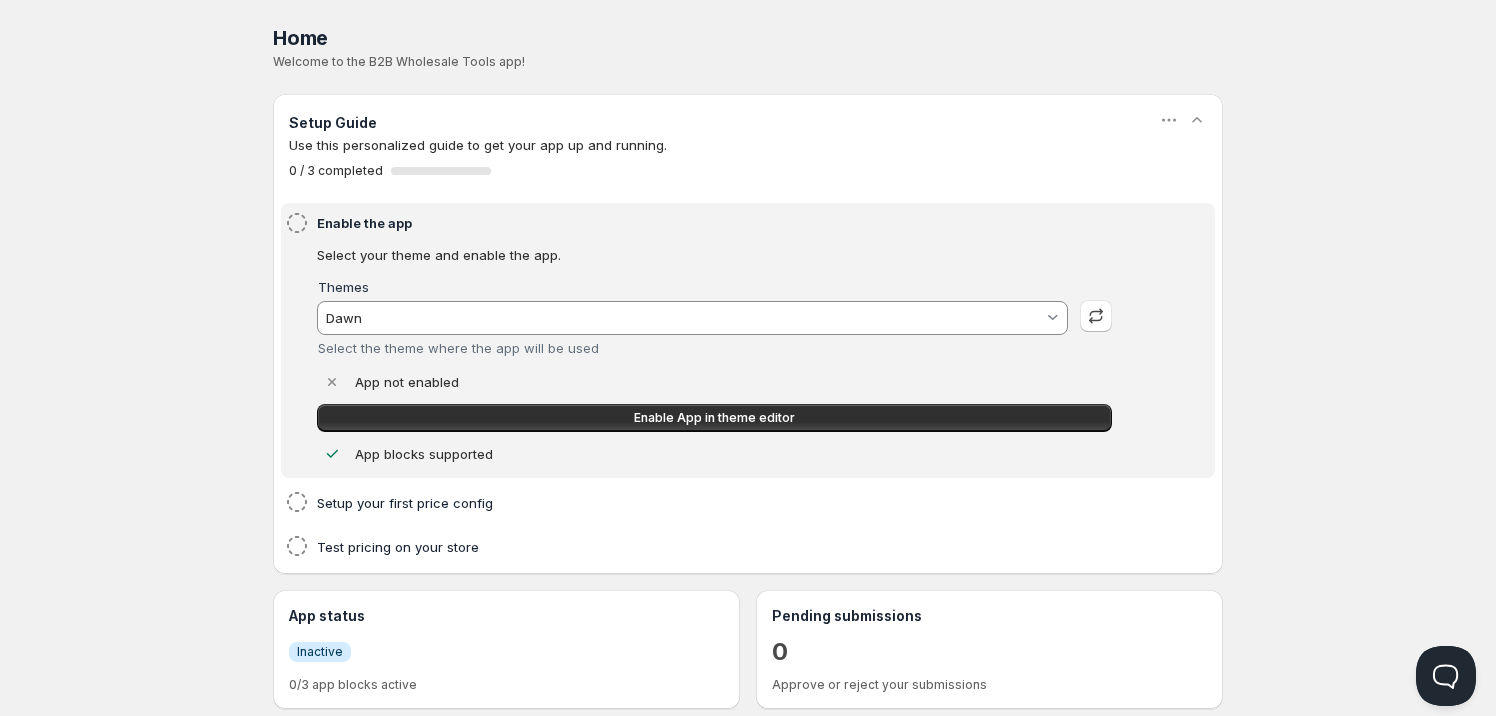 scroll, scrollTop: 0, scrollLeft: 0, axis: both 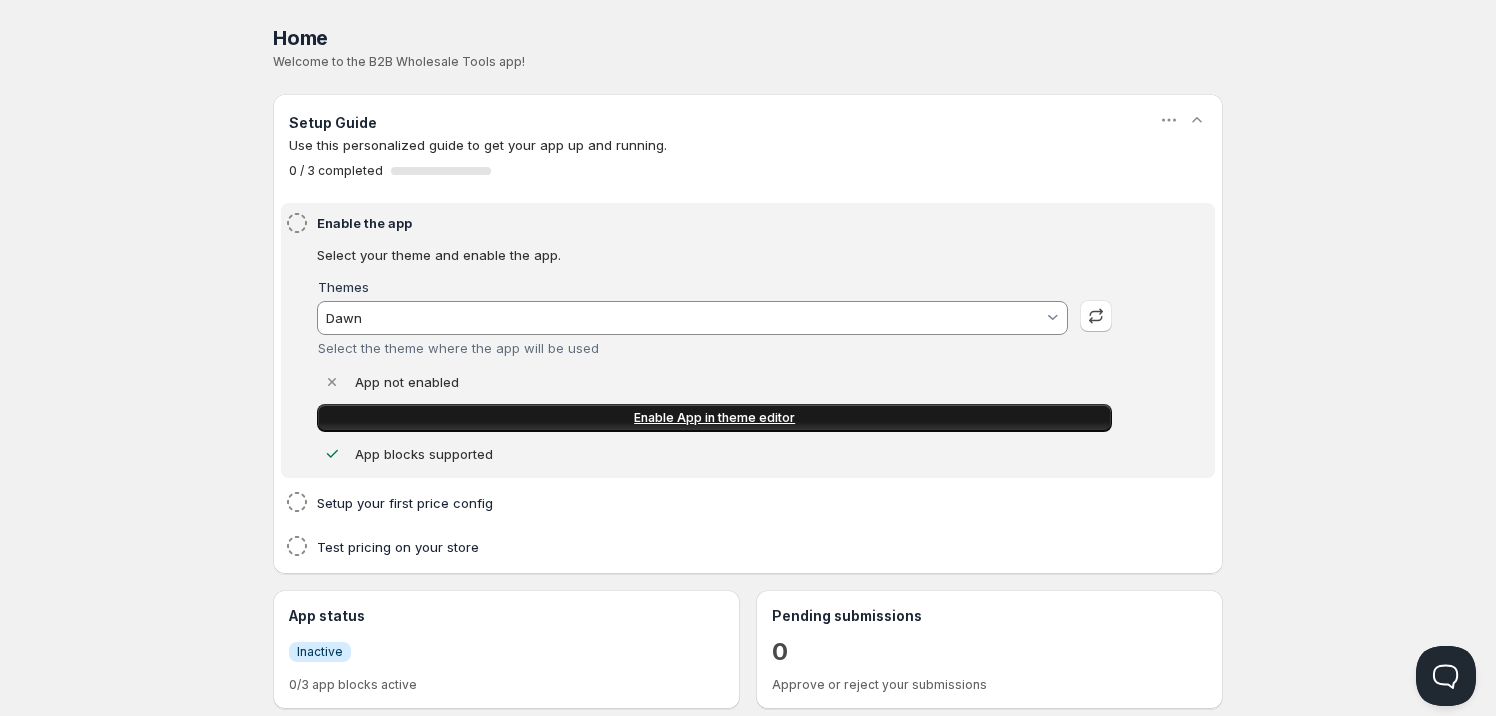 click on "Enable App in theme editor" at bounding box center (714, 418) 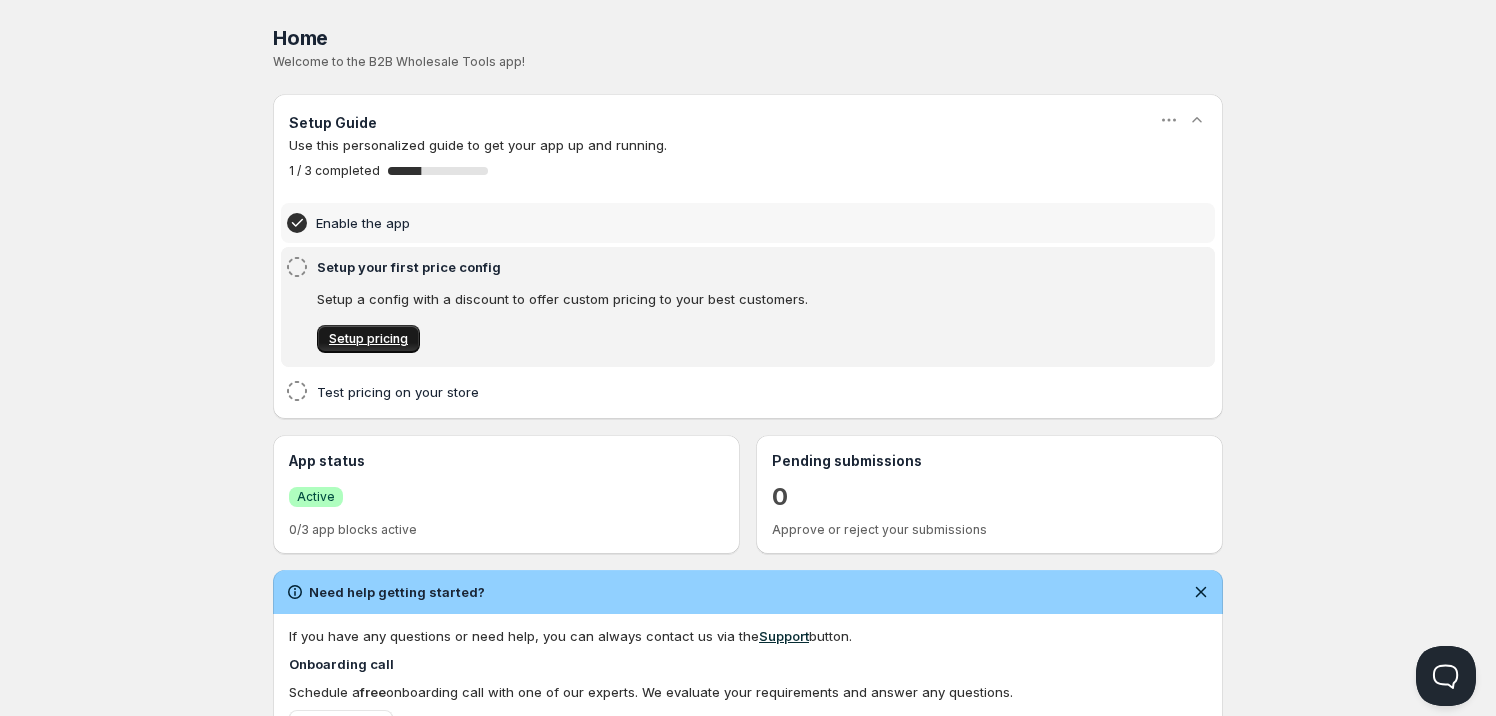 click on "Setup pricing" at bounding box center [368, 339] 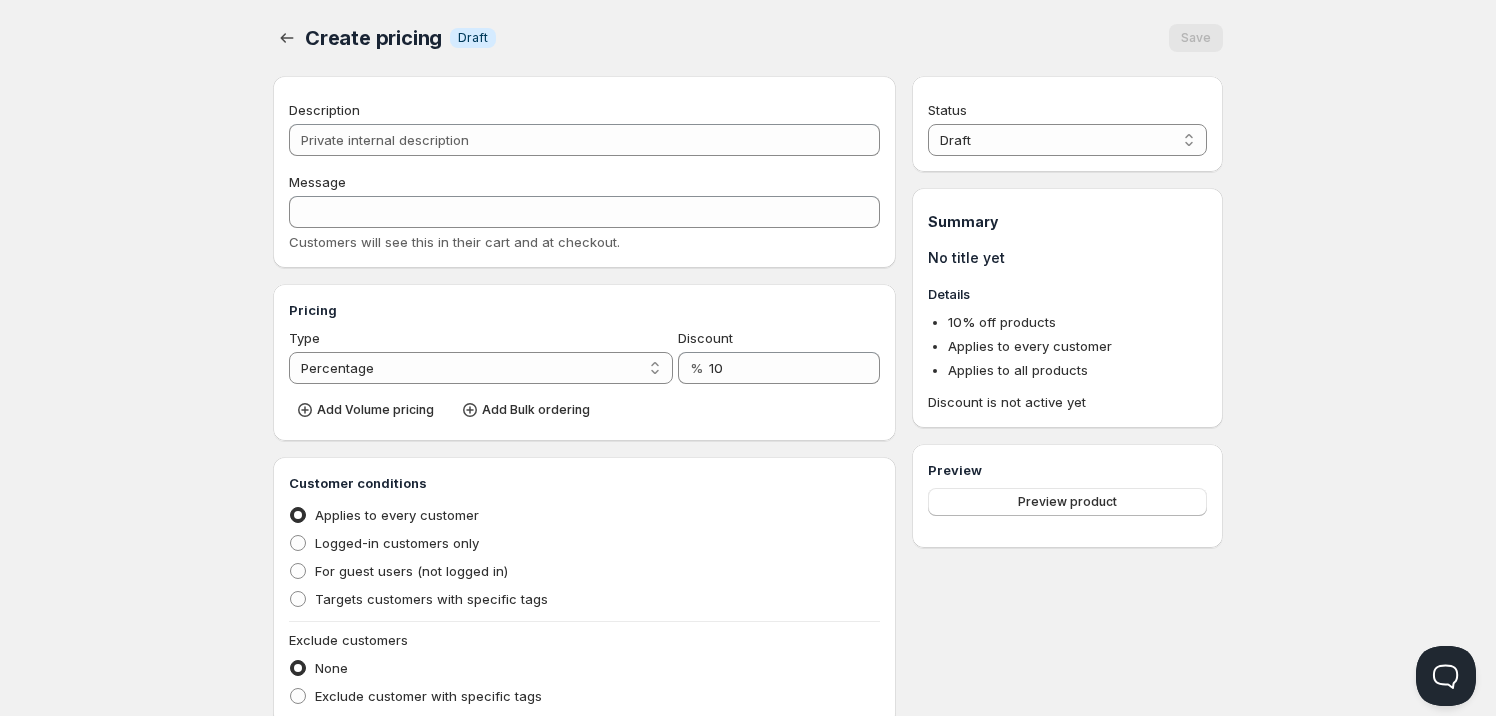 scroll, scrollTop: 0, scrollLeft: 0, axis: both 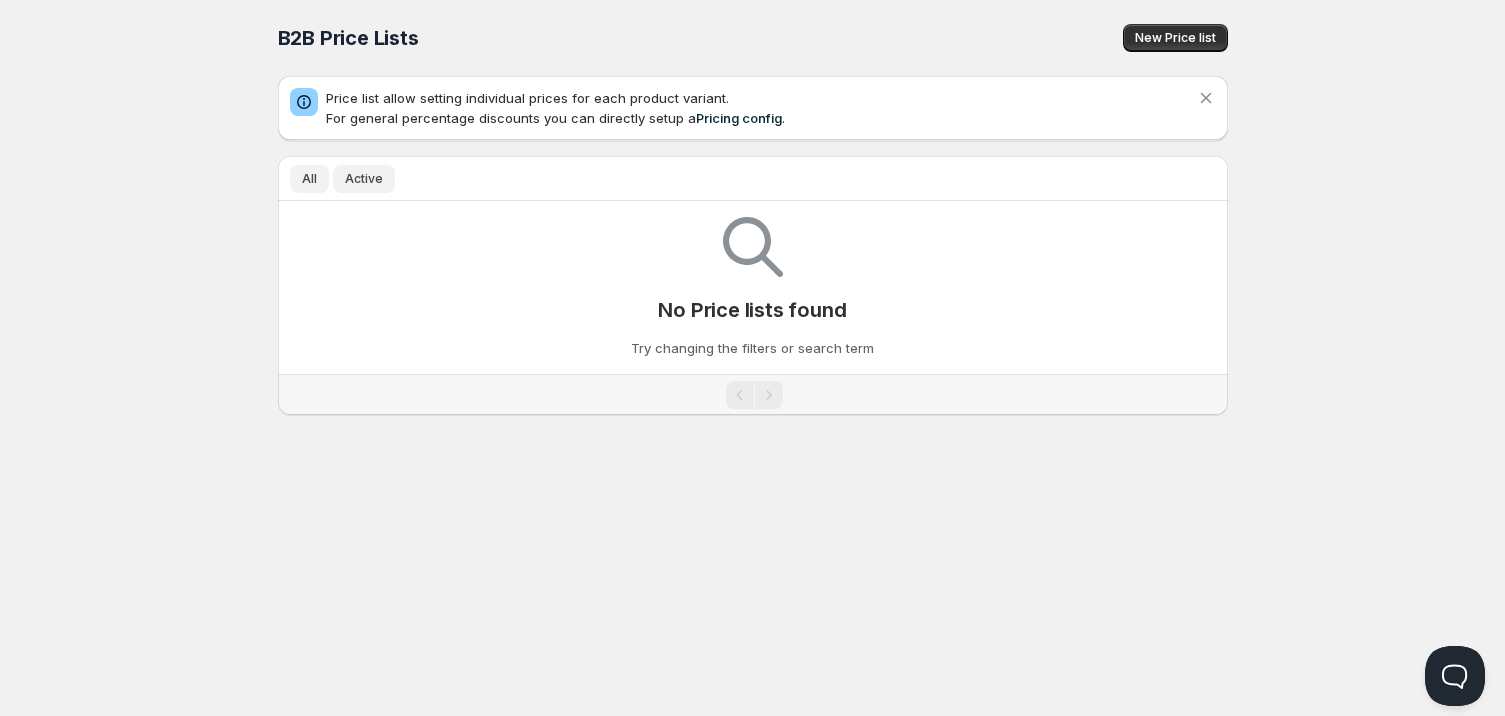 click on "Active" at bounding box center (364, 179) 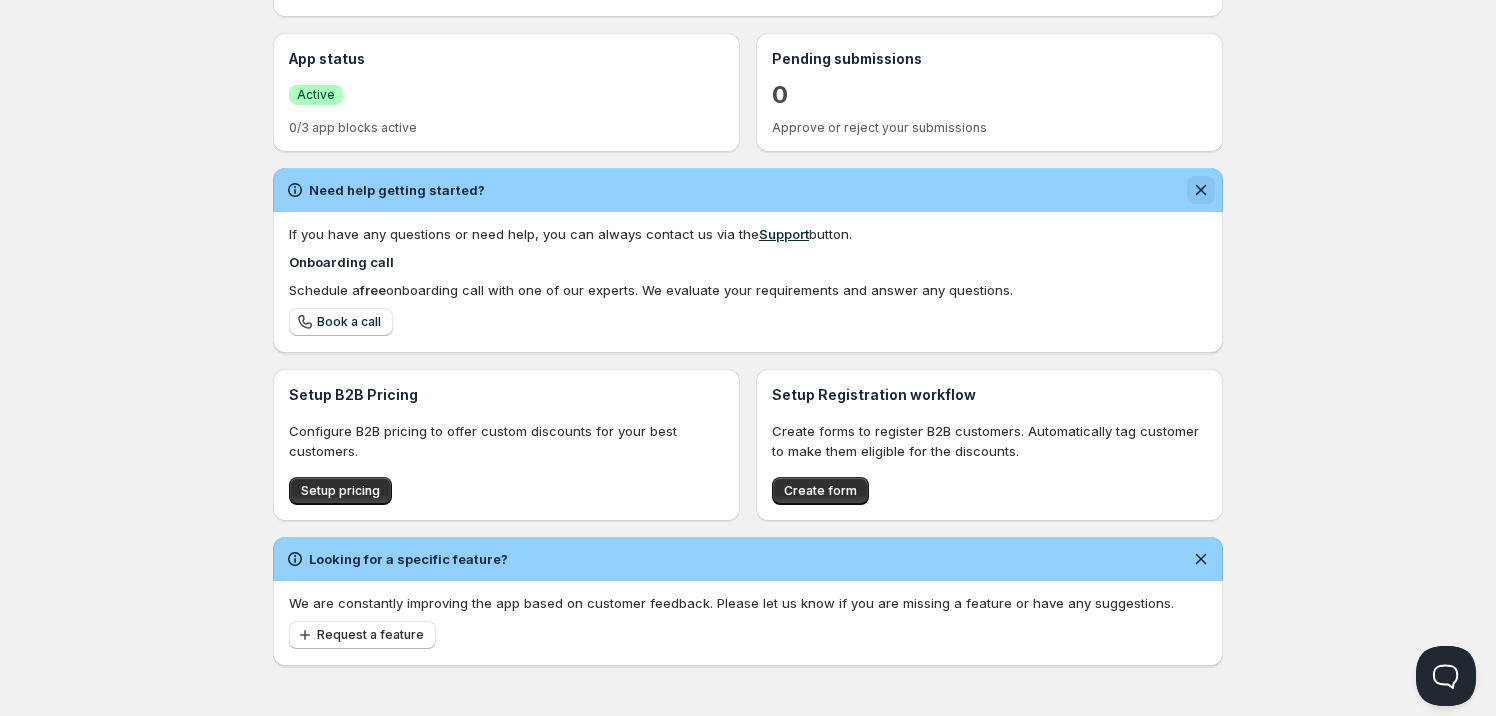 click 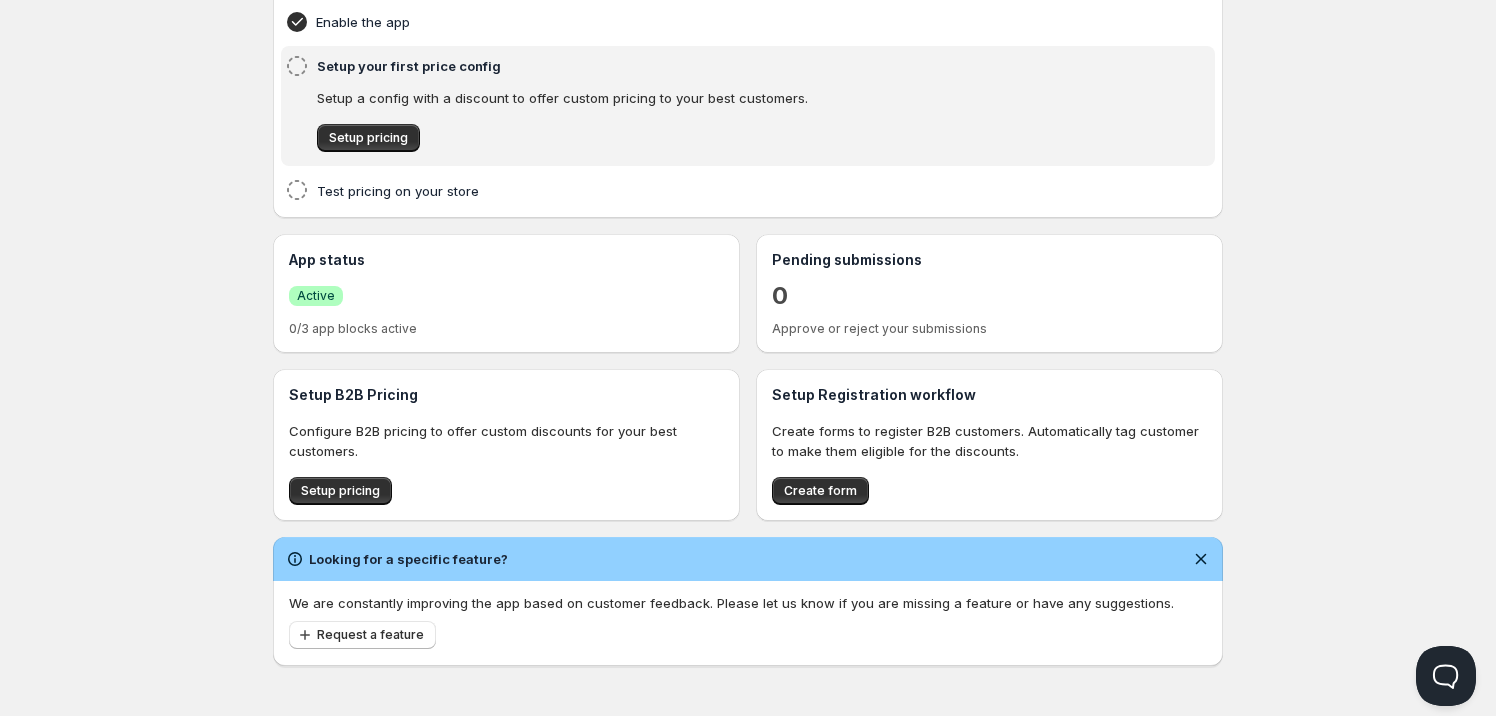scroll, scrollTop: 201, scrollLeft: 0, axis: vertical 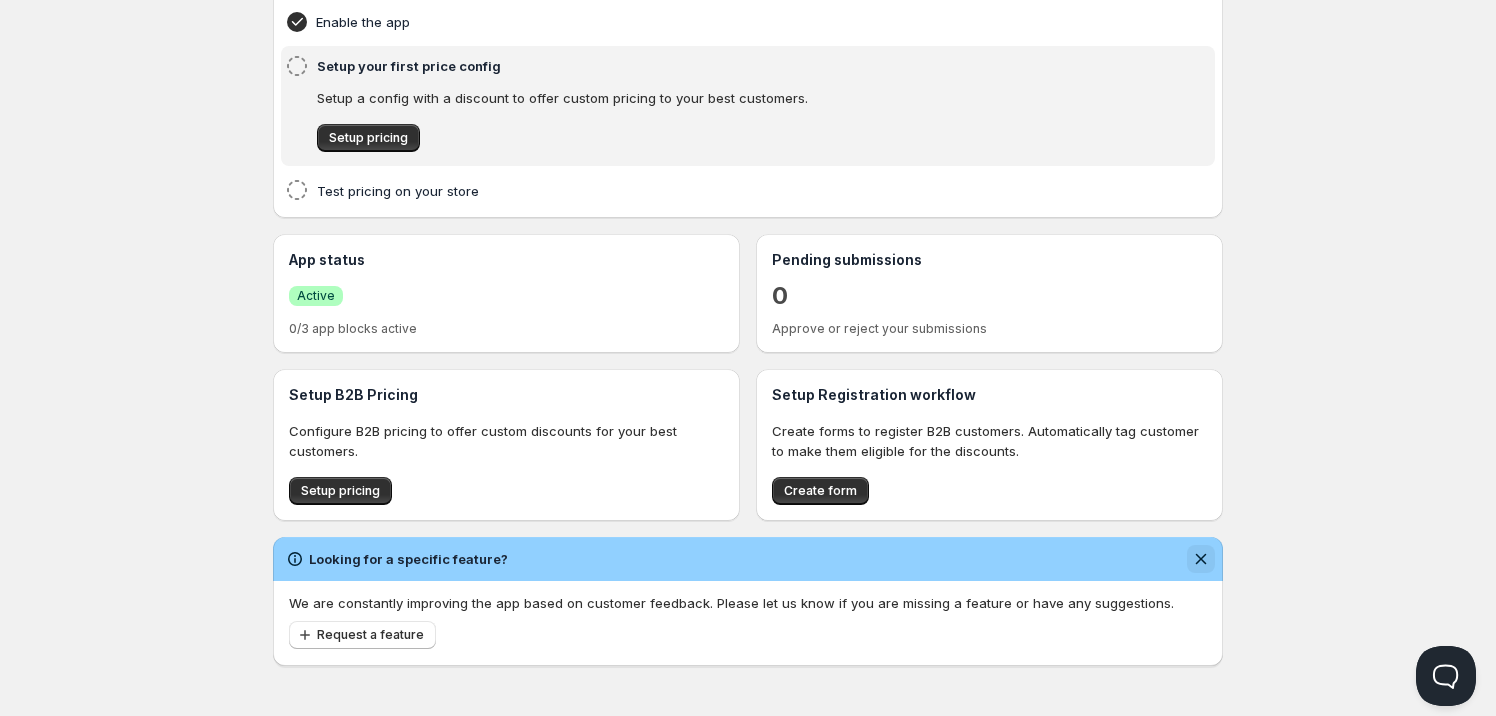 click 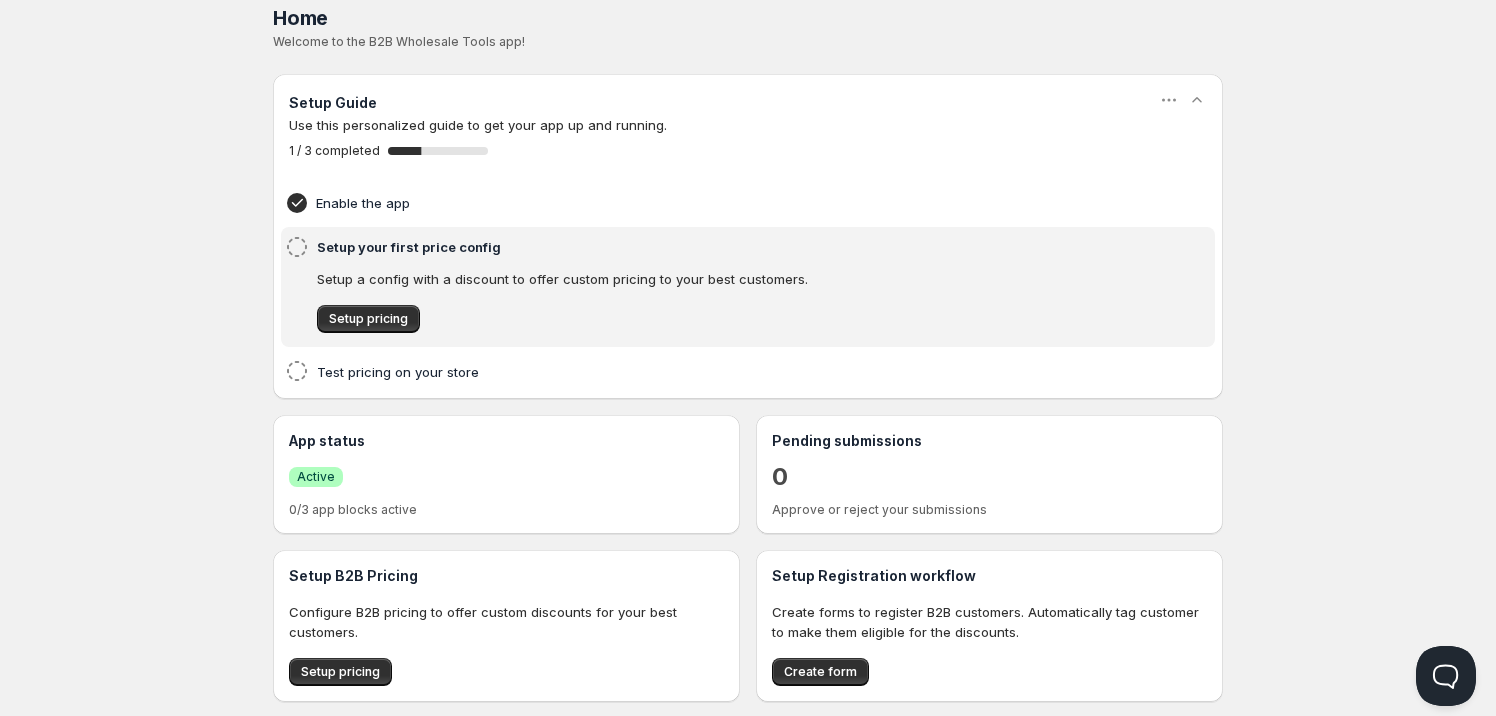 scroll, scrollTop: 0, scrollLeft: 0, axis: both 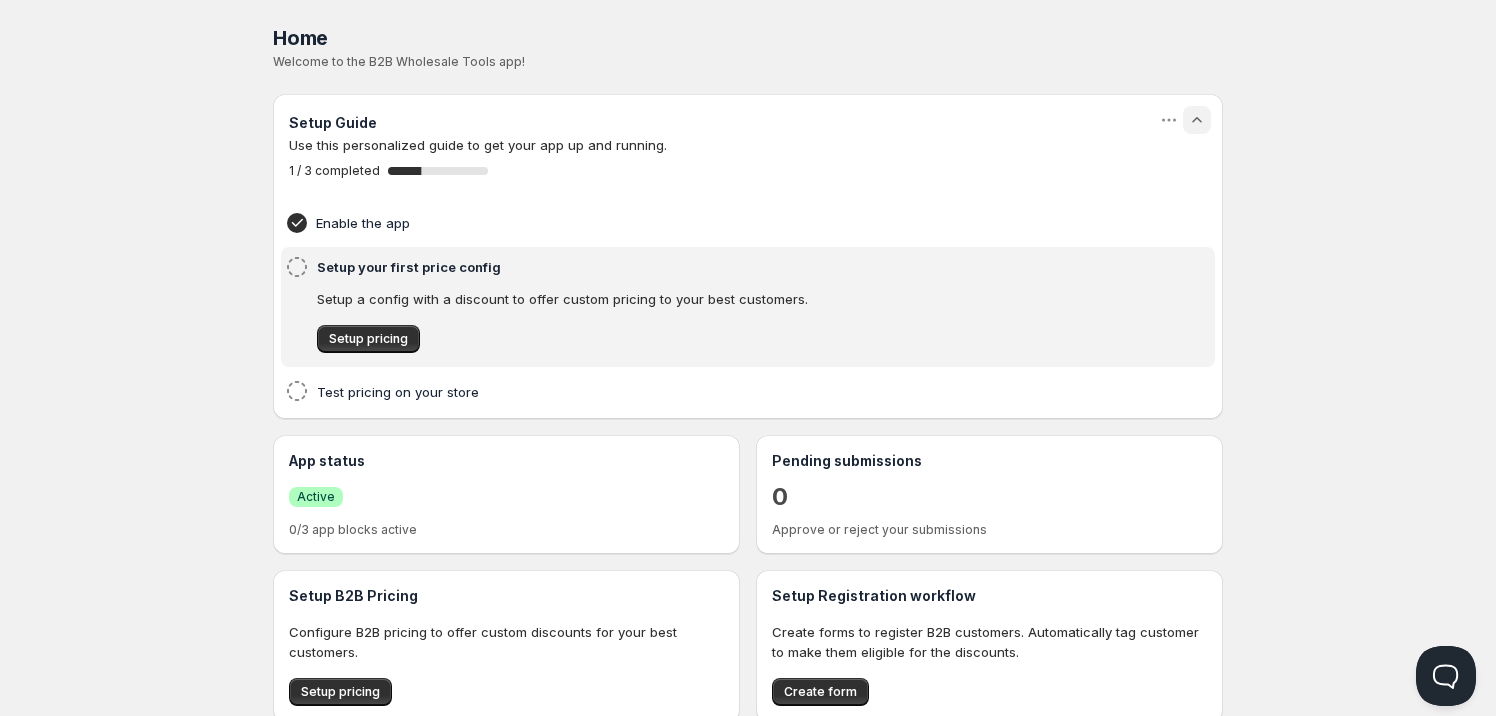 click 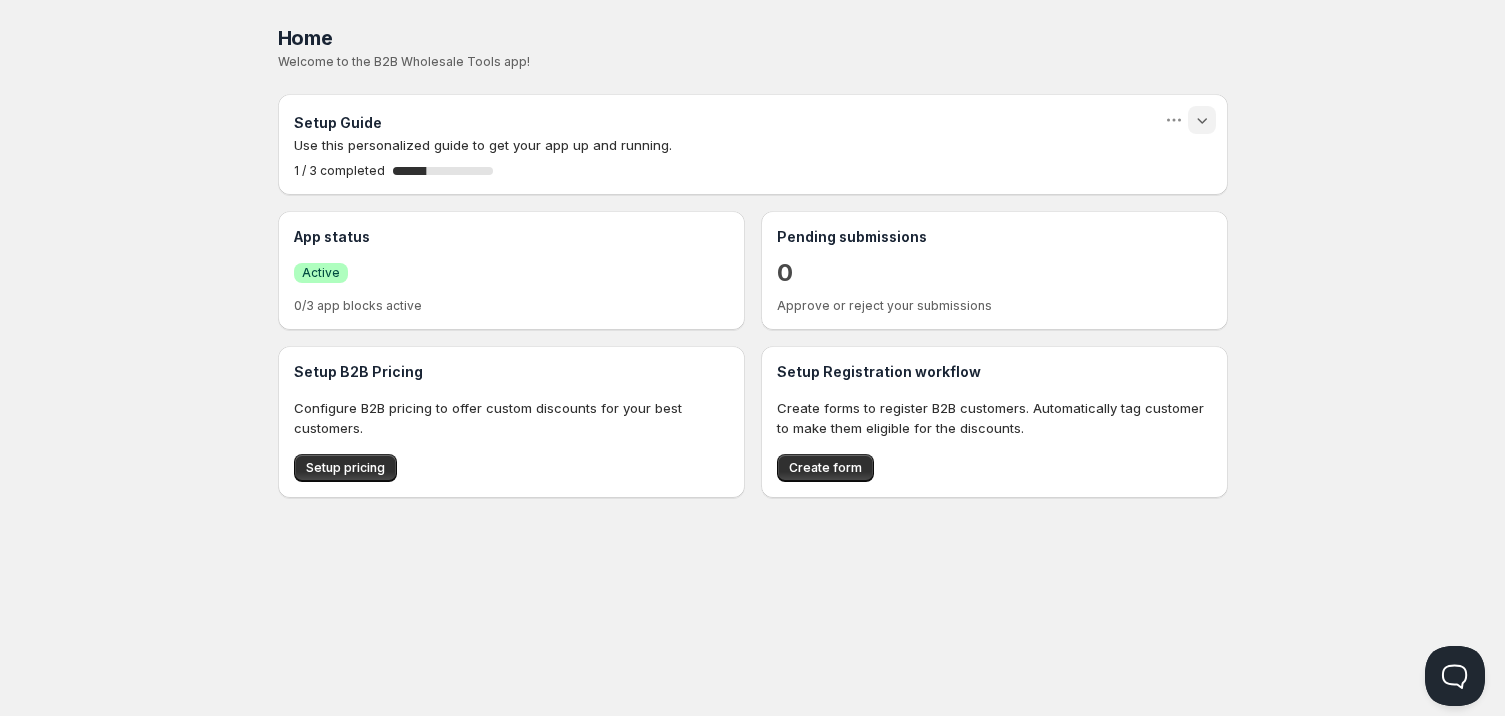 click on "Home Pricing Price lists Forms Submissions Settings Features Plans Home. This page is ready Home Welcome to the B2B Wholesale Tools app! Setup Guide Use this personalized guide to get your app up and running. 1 / 3 completed 33.33333333333333 % App status Success Active 0/3 app blocks active Pending submissions 0 Approve or reject your submissions Setup B2B Pricing Configure B2B pricing to offer custom discounts for your best customers. Setup pricing Setup Registration workflow Create forms to register B2B customers. Automatically tag customer to make them eligible for the discounts. Create form Keep existing Update email Your current contact email is   support@example.com    Would you like to receive support communications and updates to      ?" at bounding box center (752, 358) 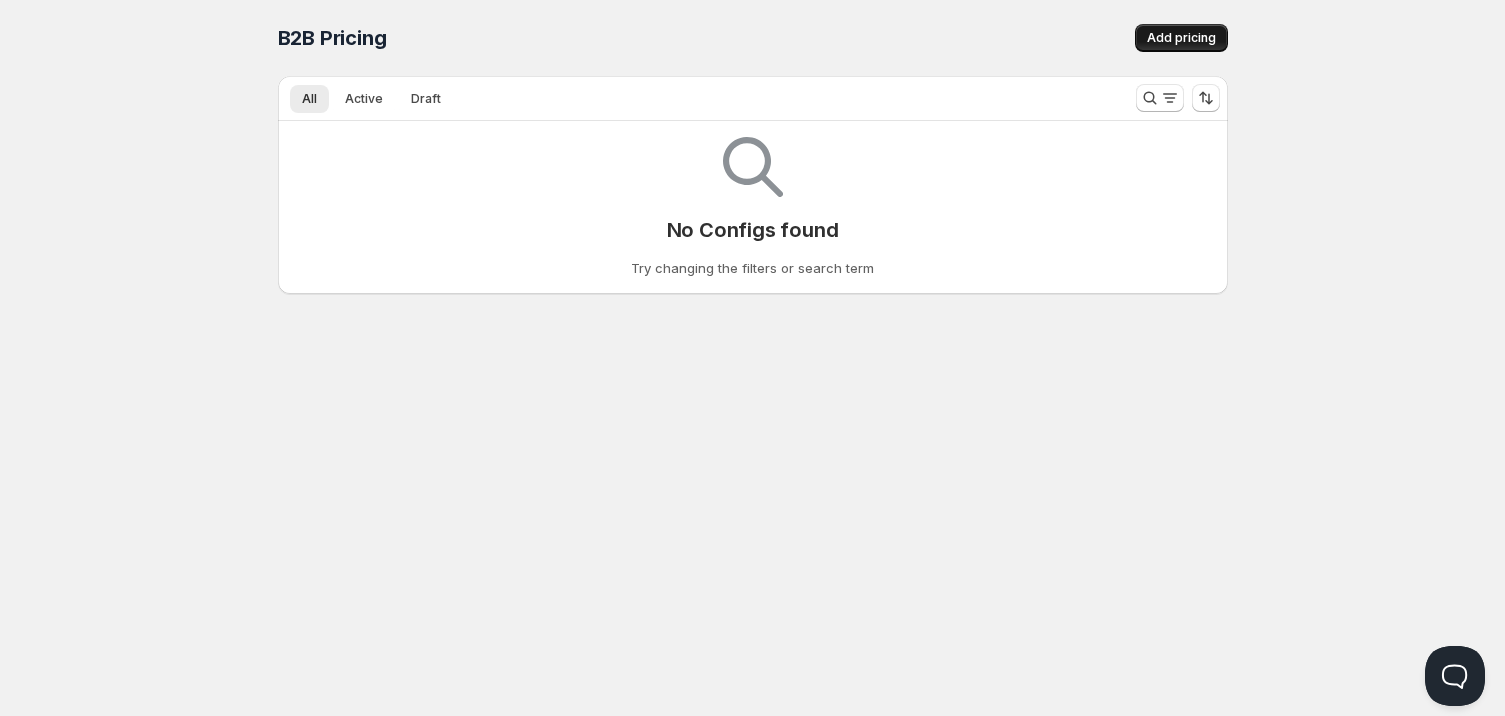 click on "Add pricing" at bounding box center [1181, 38] 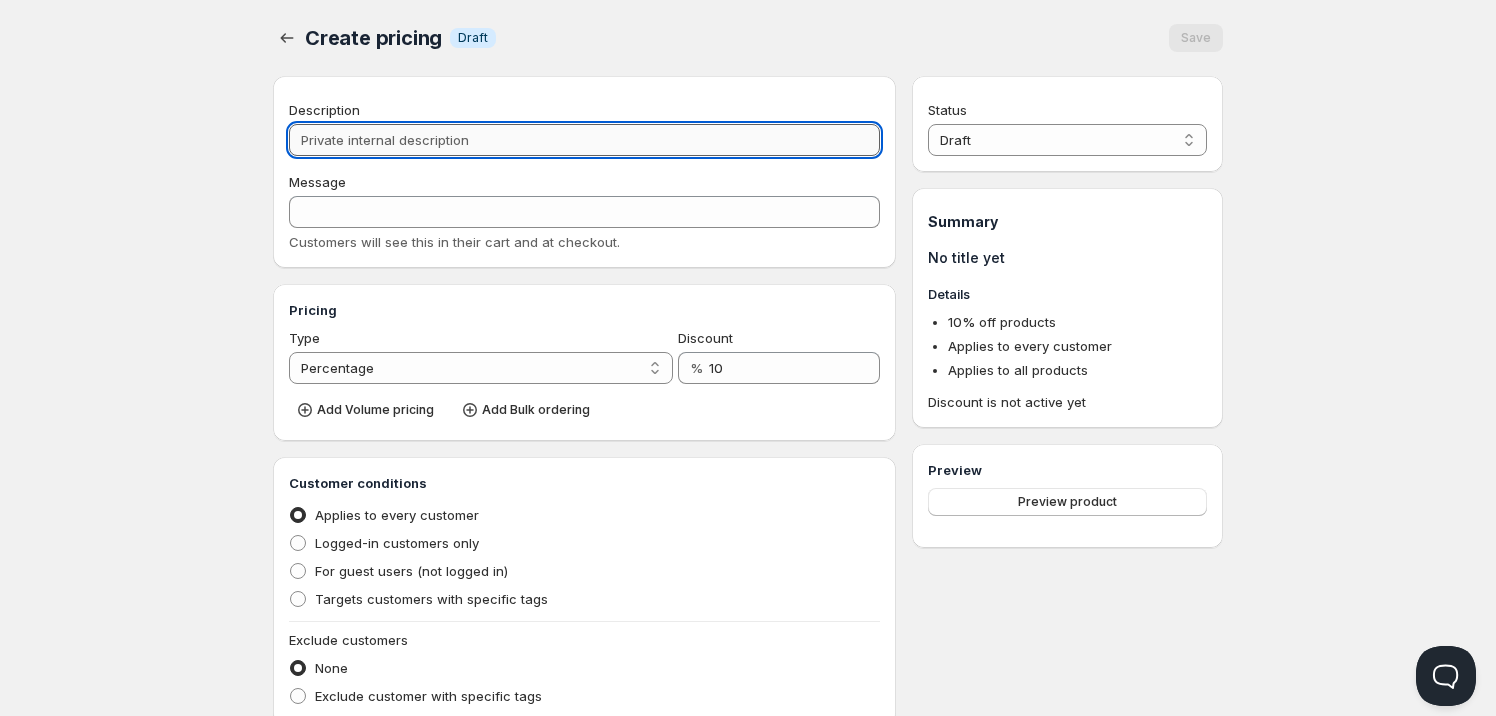 click on "Description" at bounding box center (584, 140) 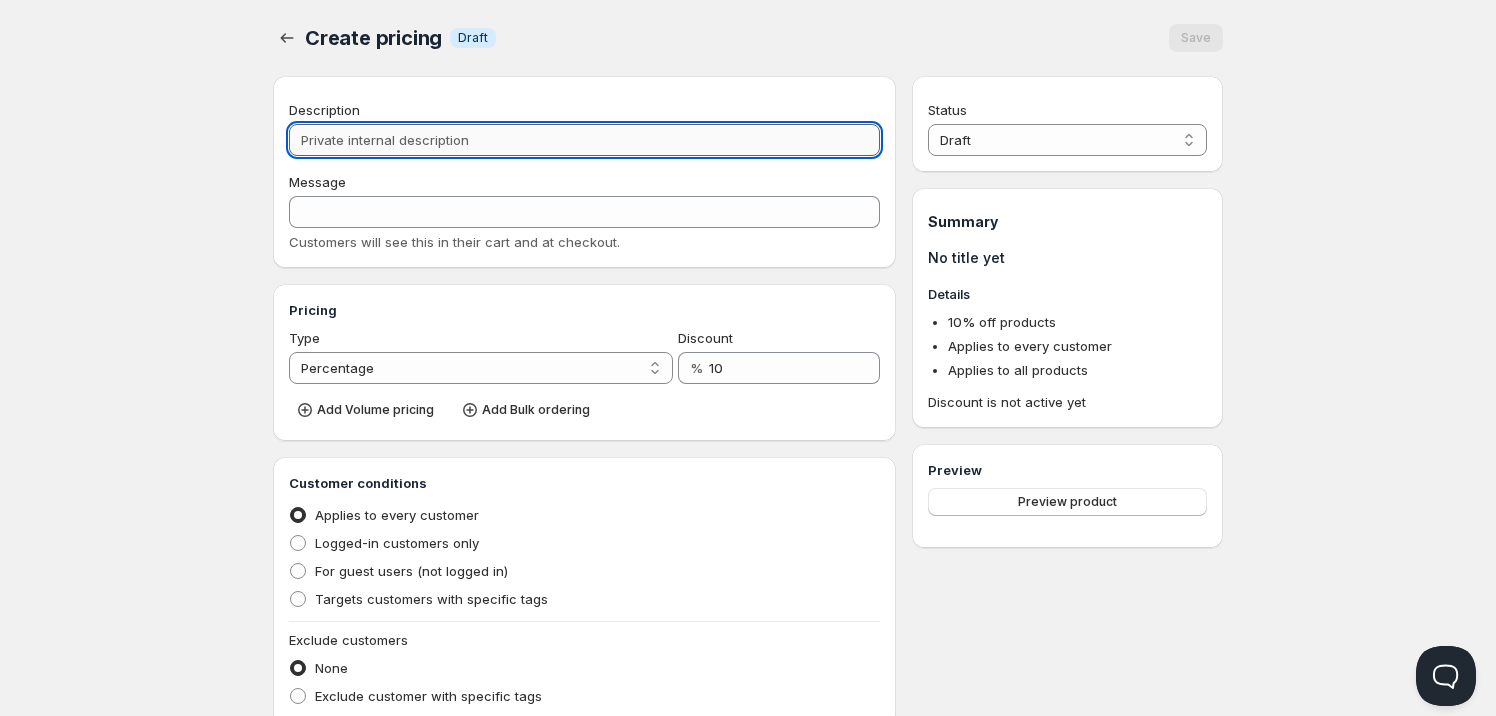 type on "P" 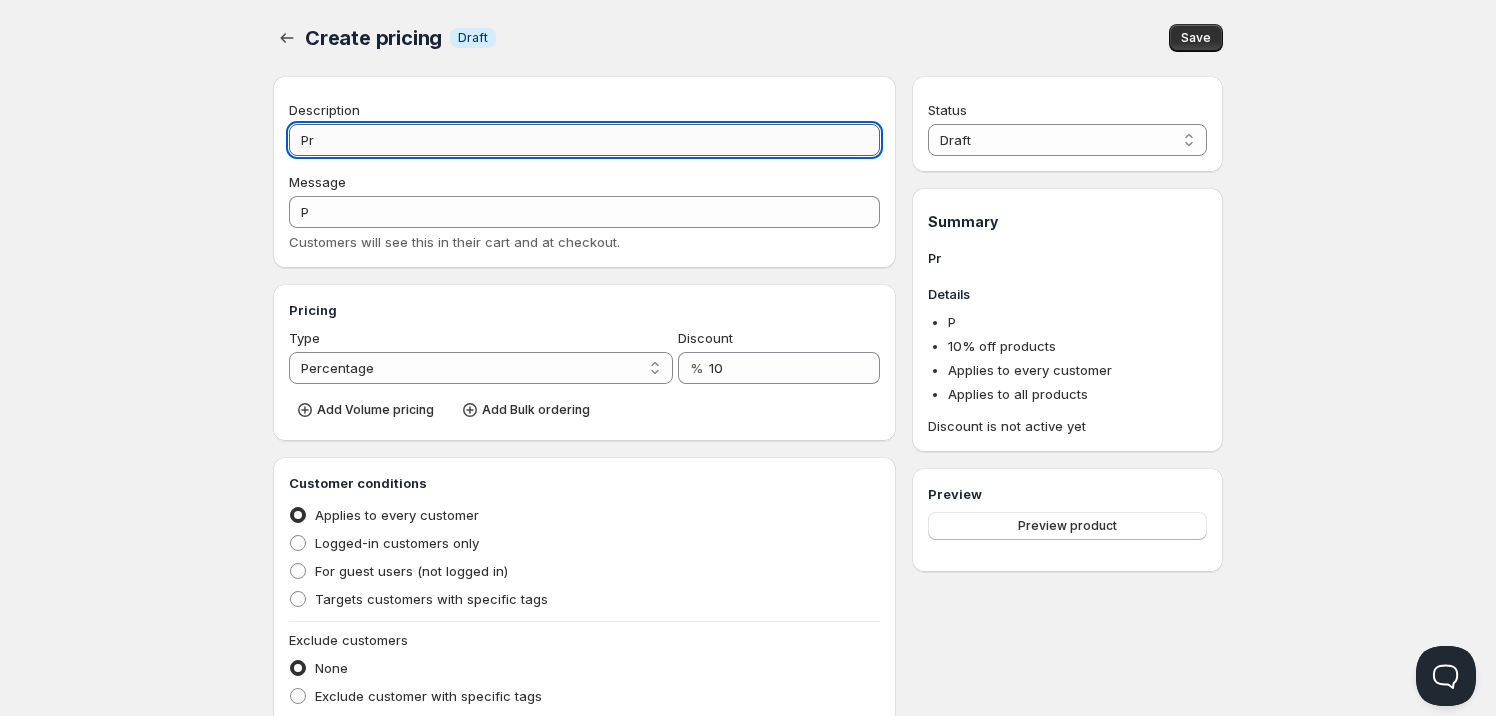 type on "Pri" 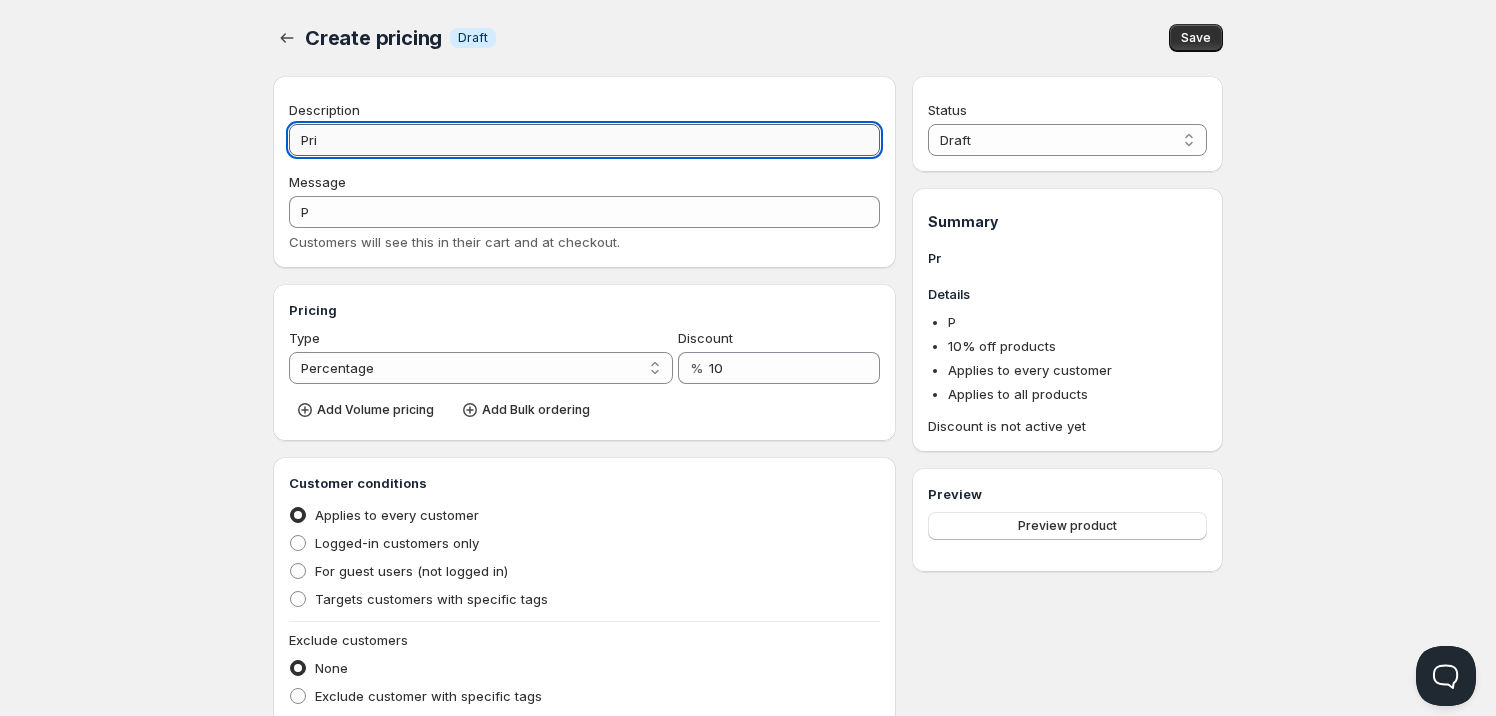 type on "PRI" 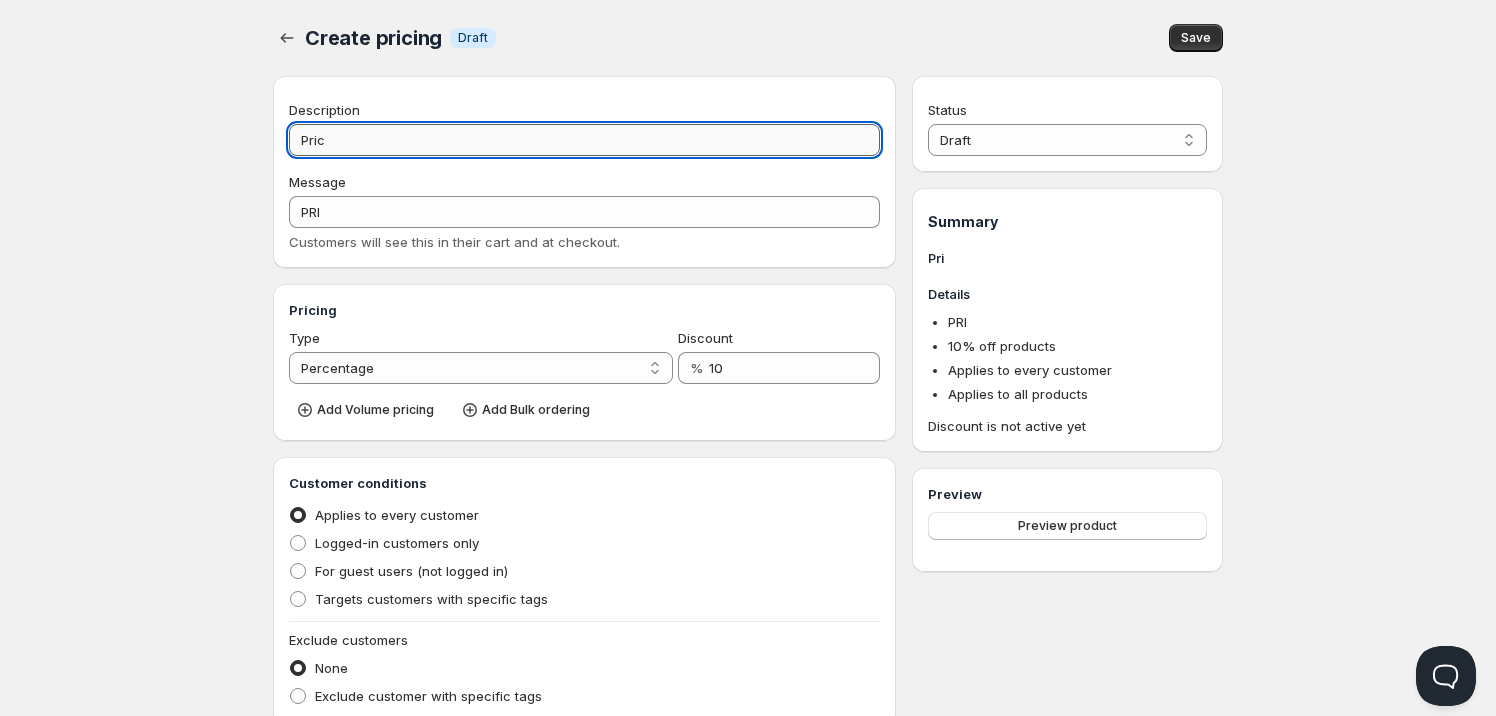 type on "Prici" 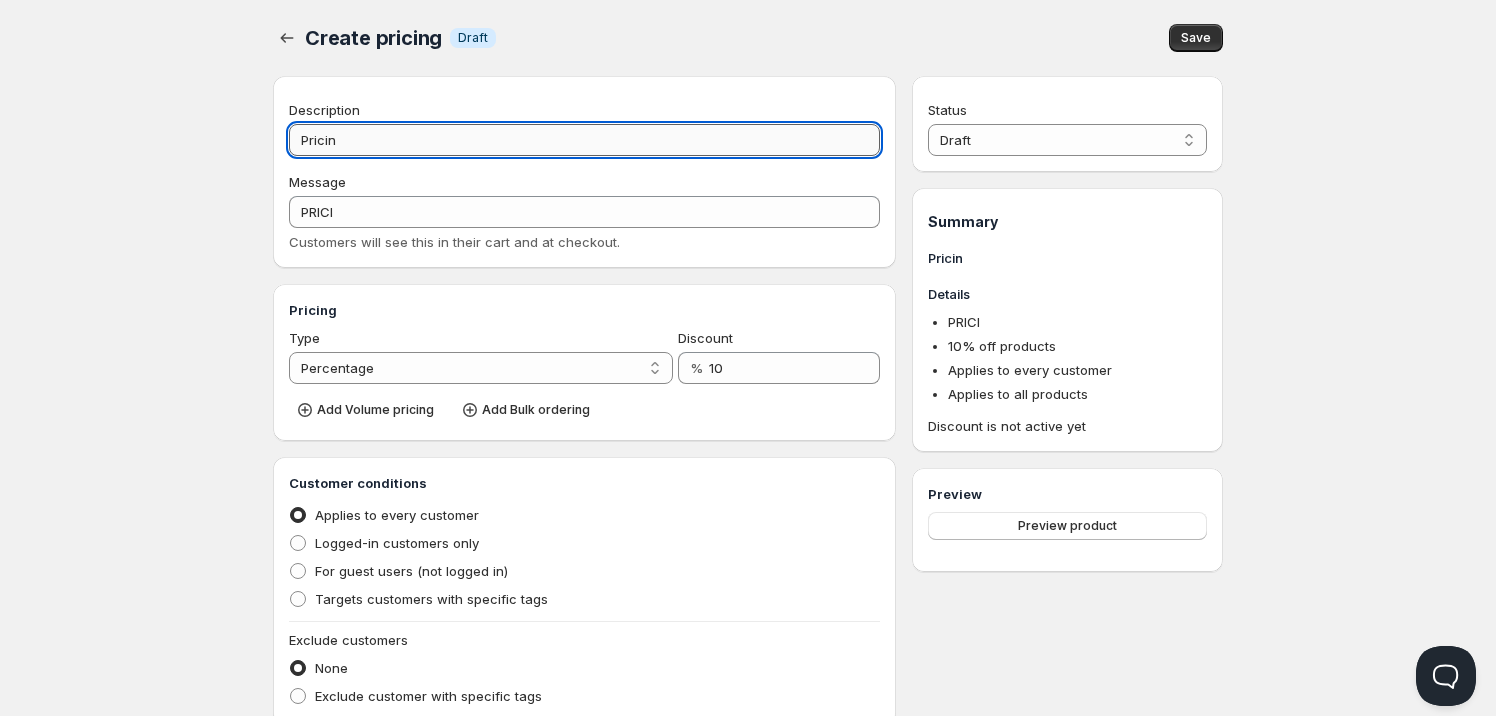 type on "Pricing" 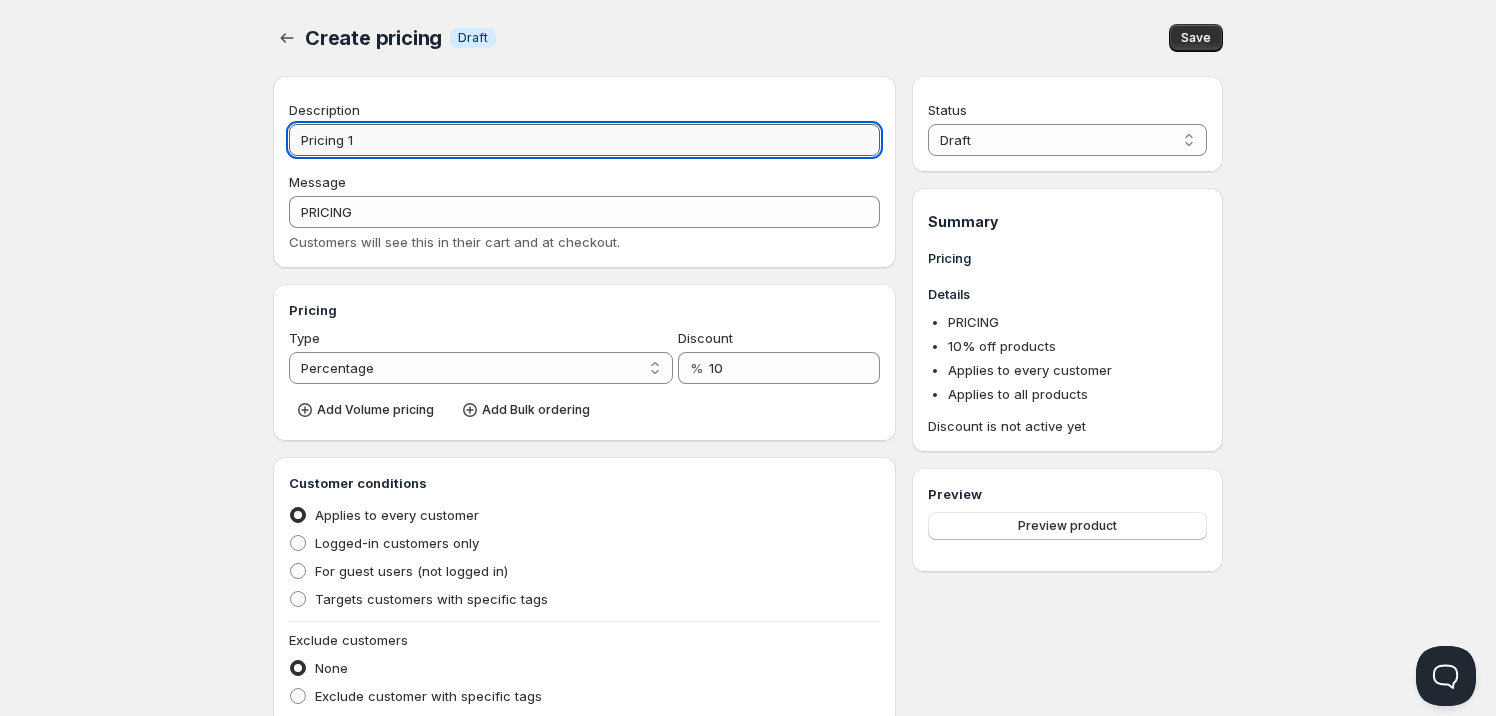 type on "Pricing 1q" 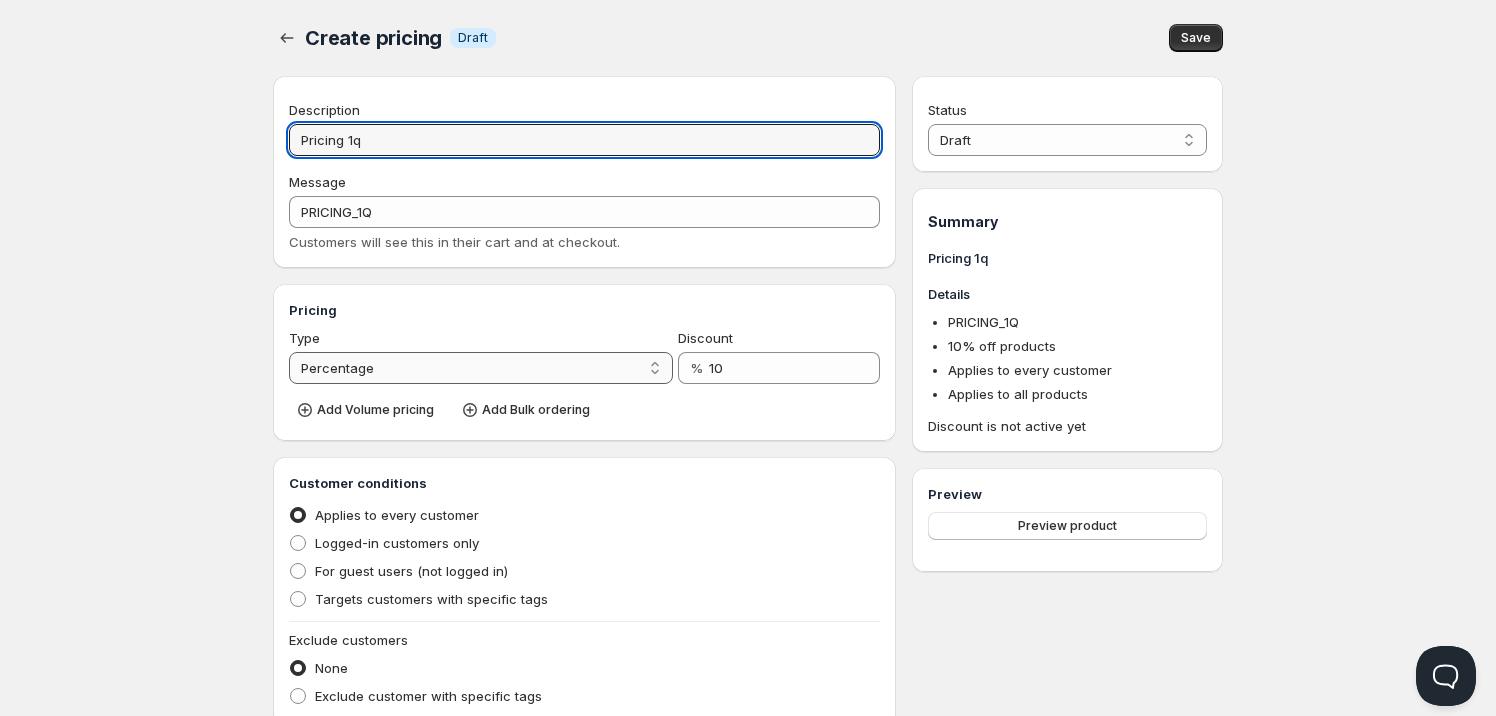 type on "Pricing 1q" 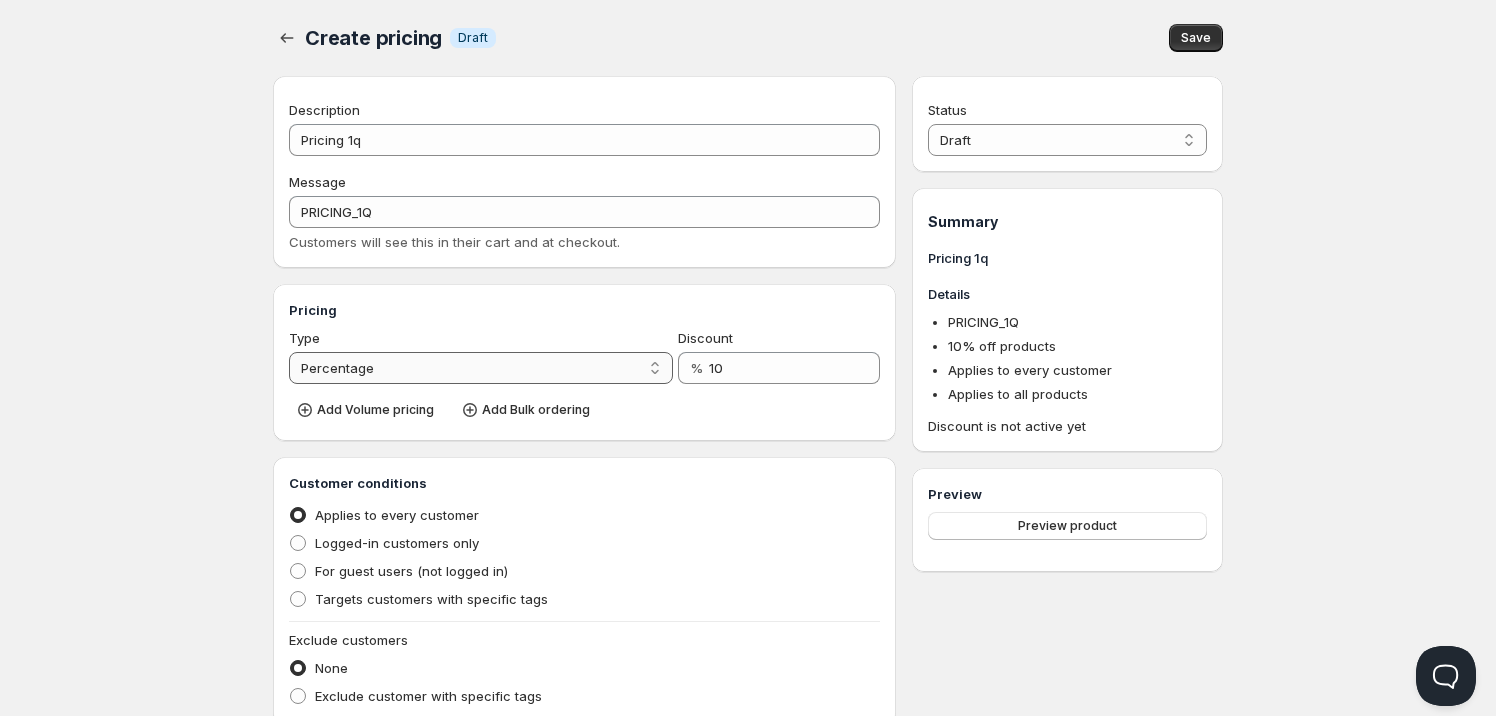 drag, startPoint x: 479, startPoint y: 368, endPoint x: 634, endPoint y: 370, distance: 155.01291 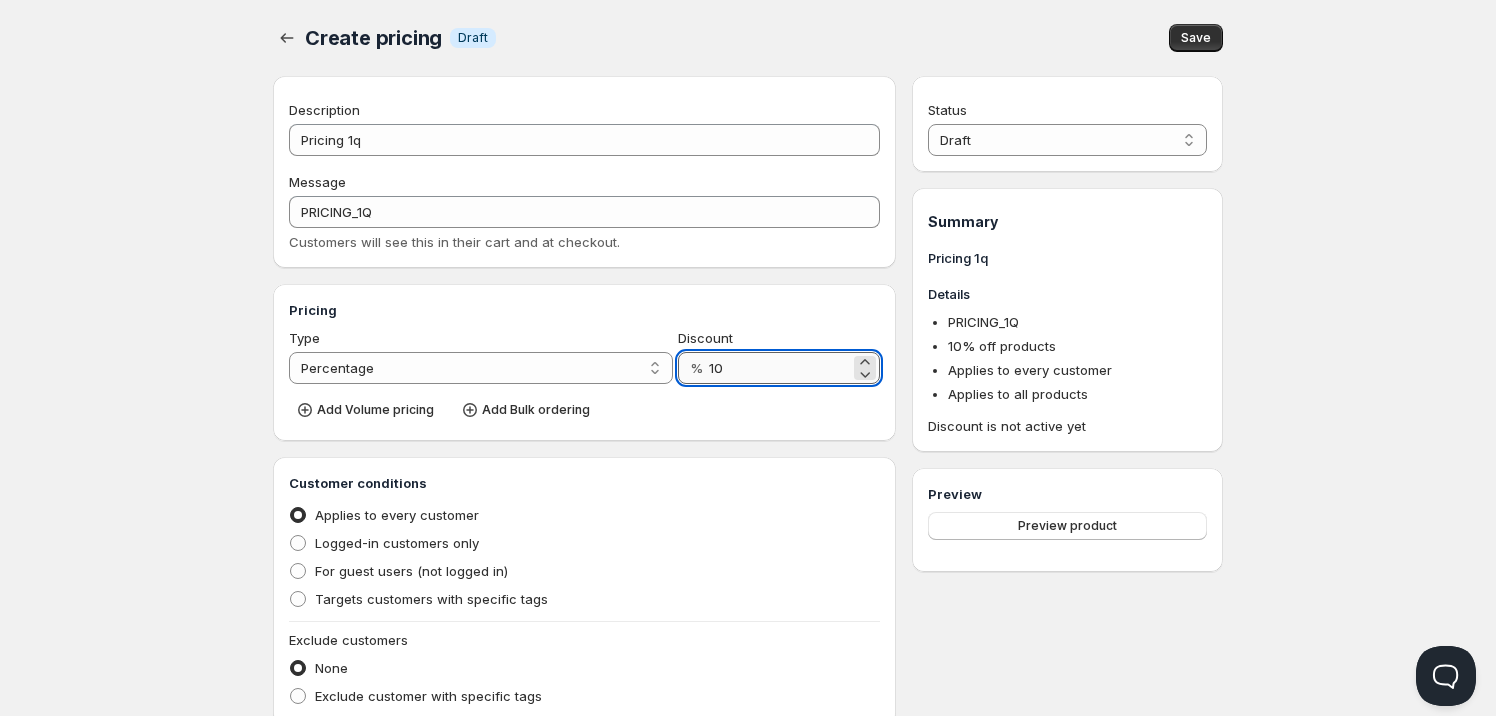 click on "10" at bounding box center (779, 368) 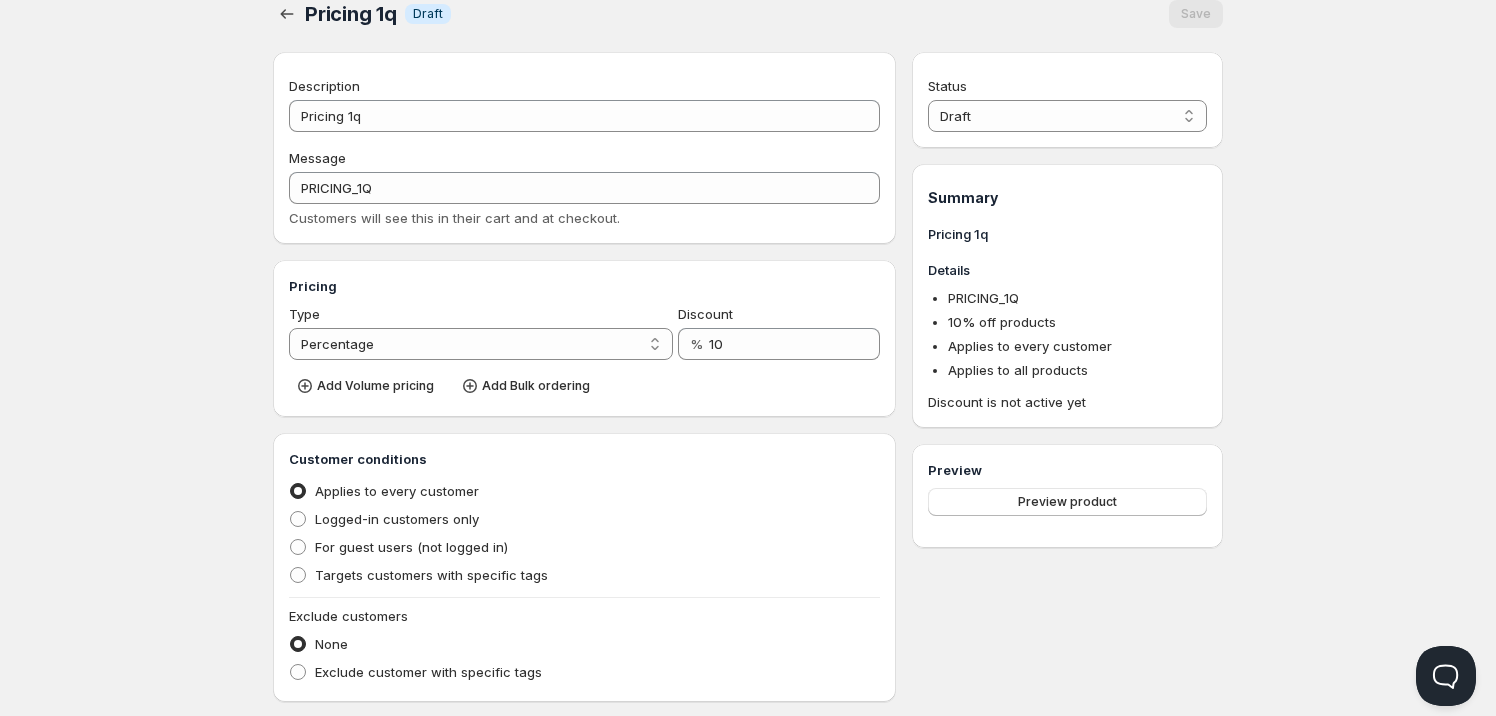 scroll, scrollTop: 0, scrollLeft: 0, axis: both 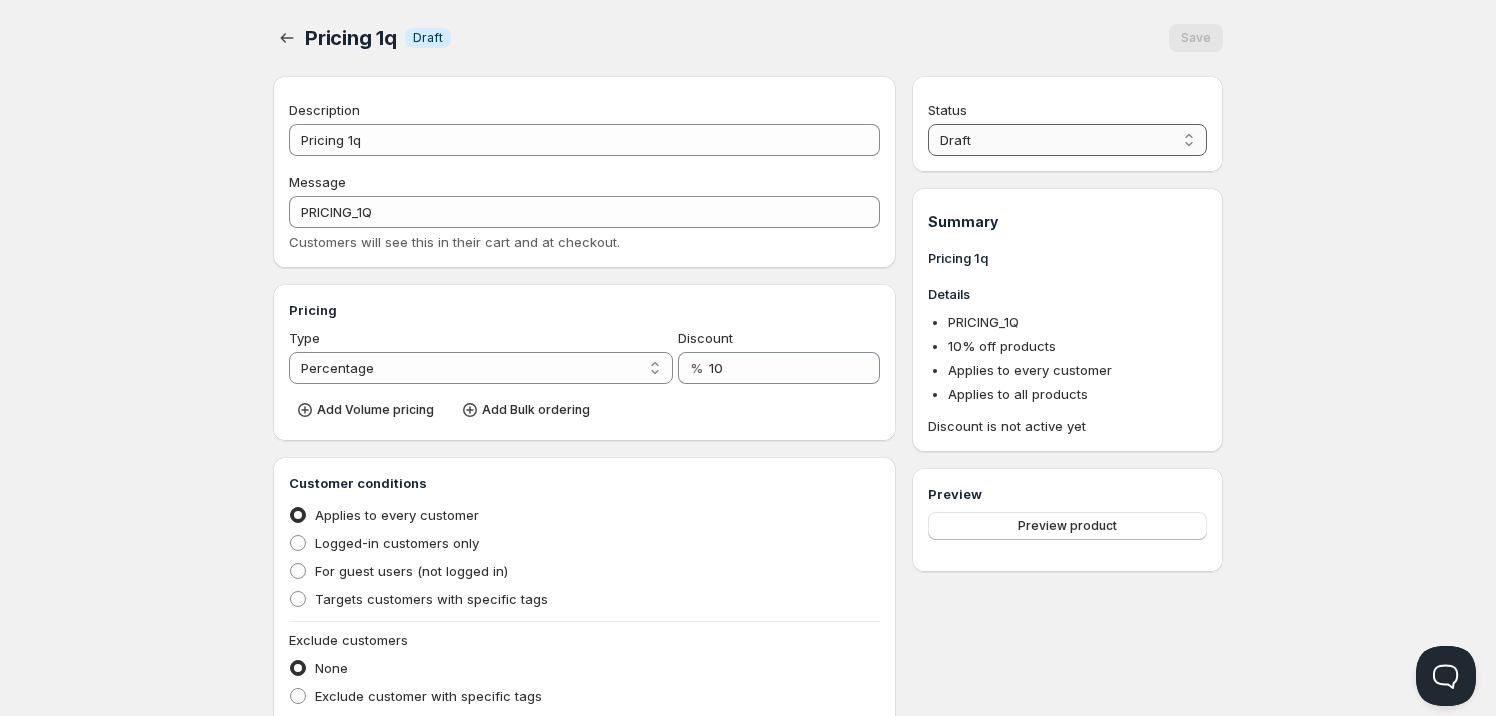 select on "1" 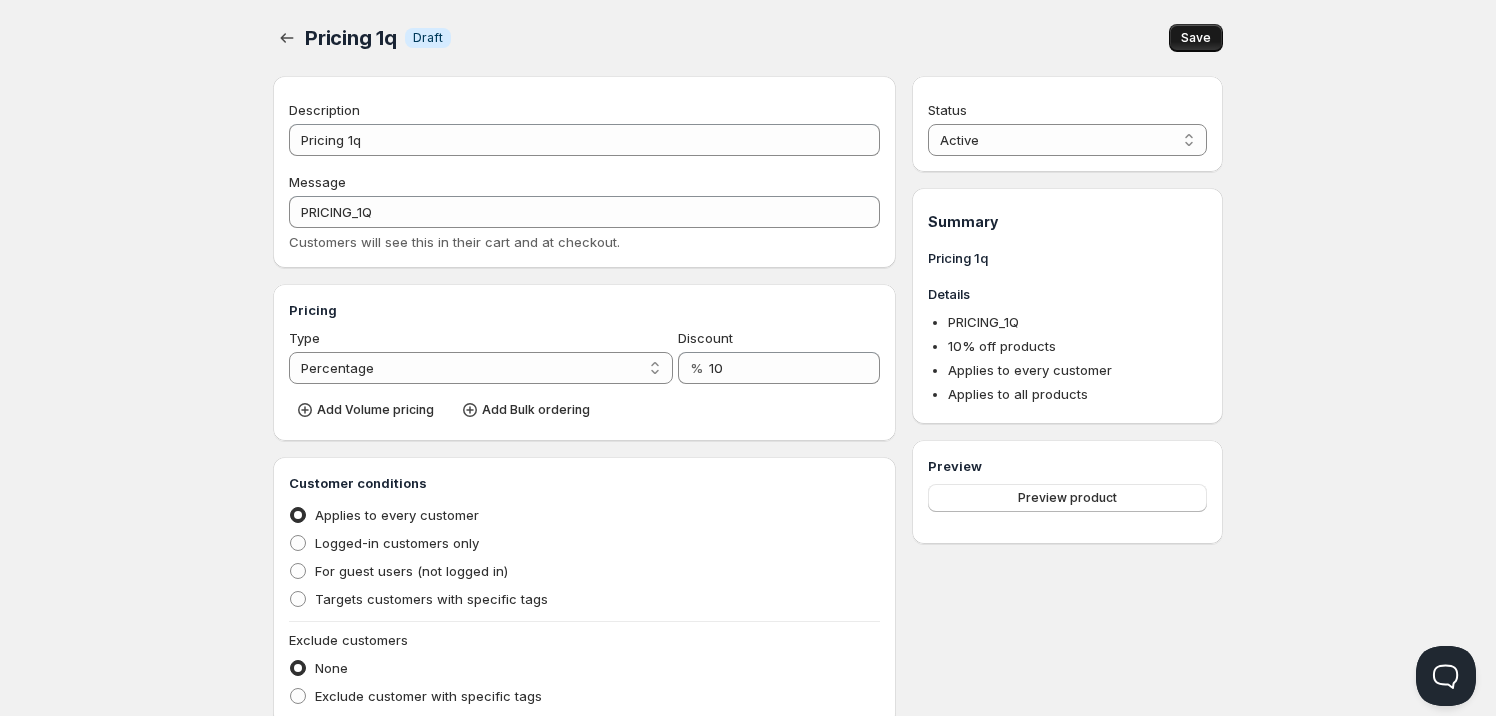click on "Save" at bounding box center [1196, 38] 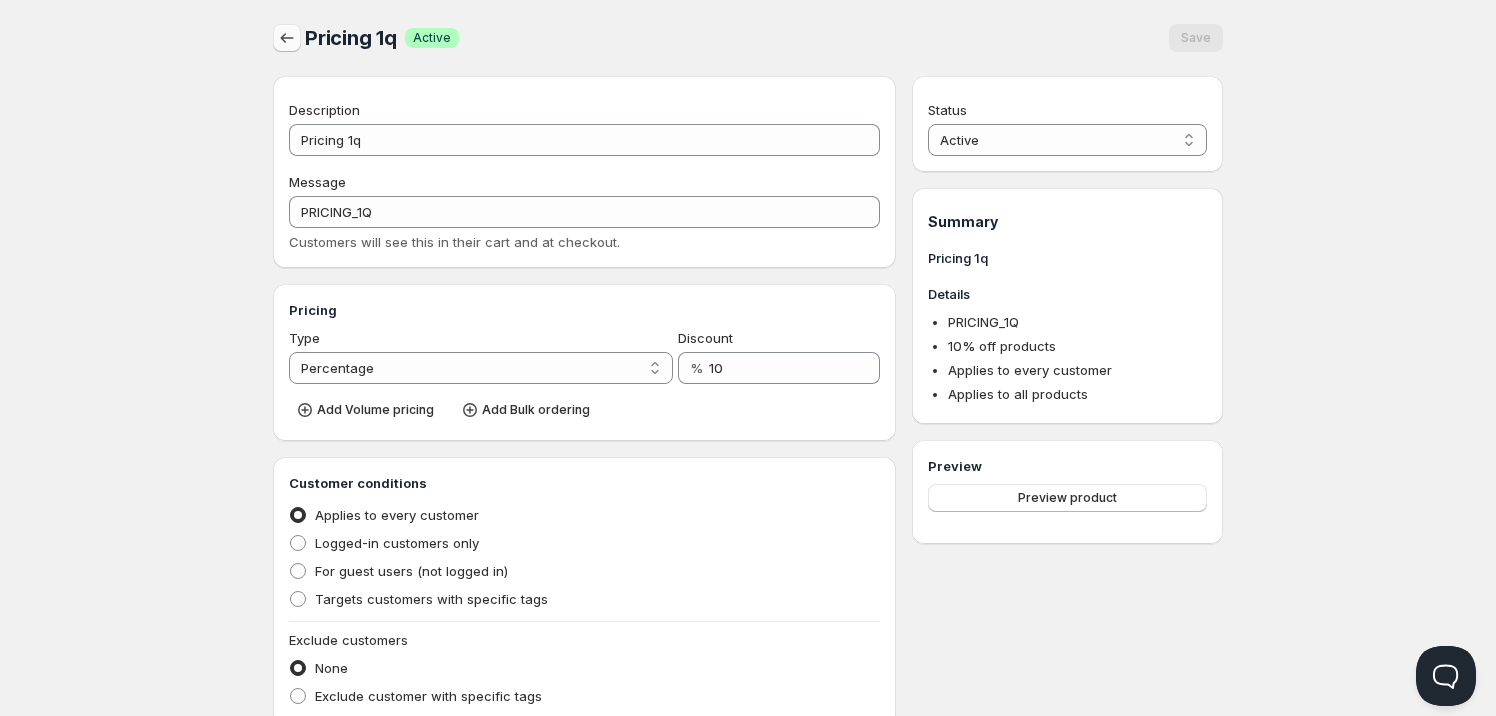 click 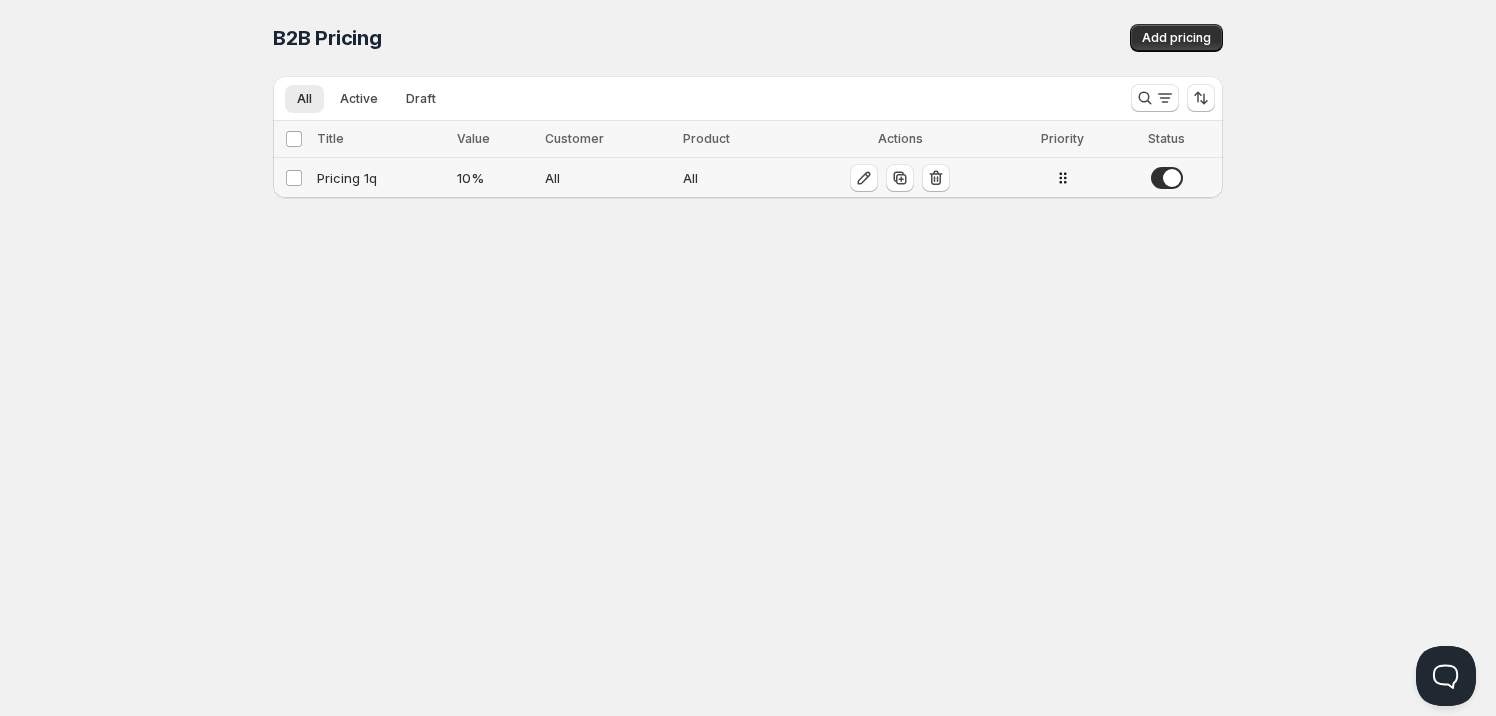 click at bounding box center [1167, 178] 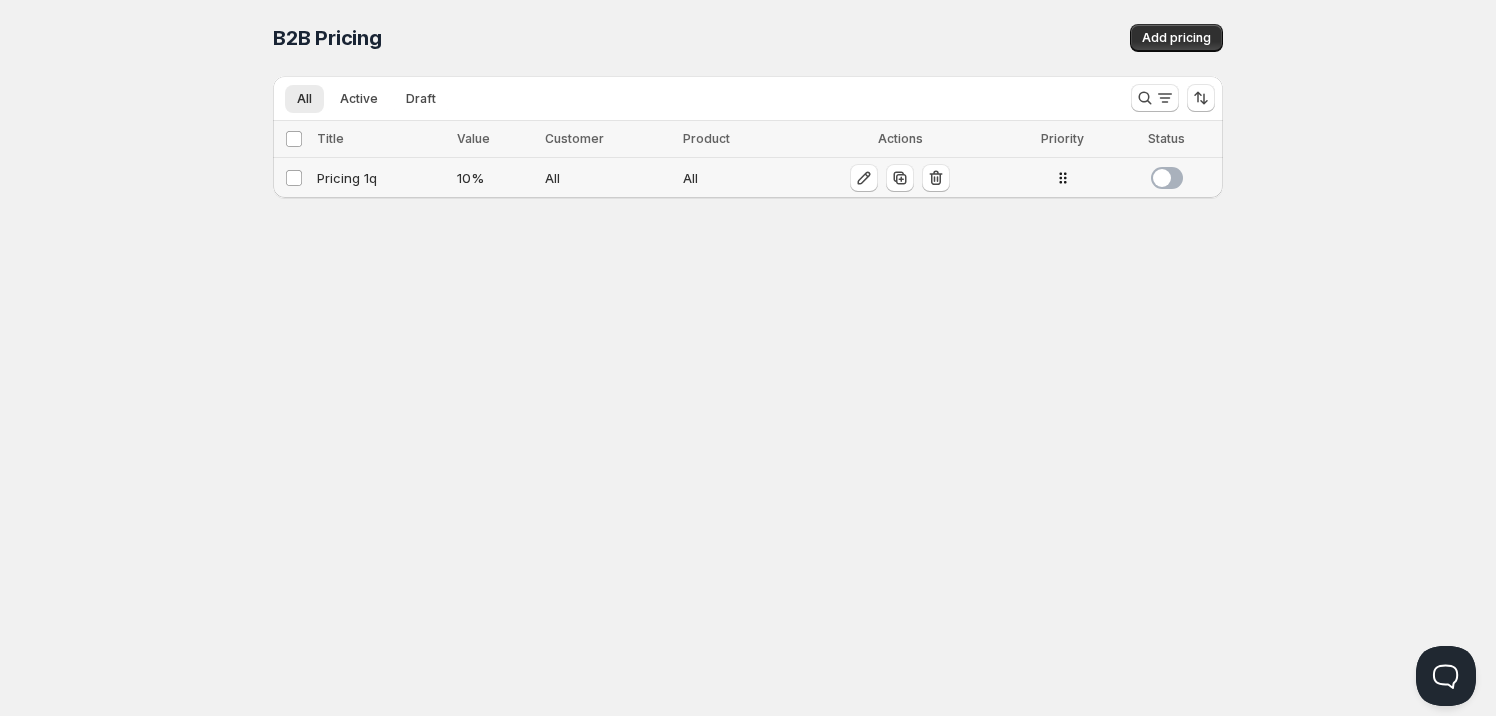 click at bounding box center [1167, 178] 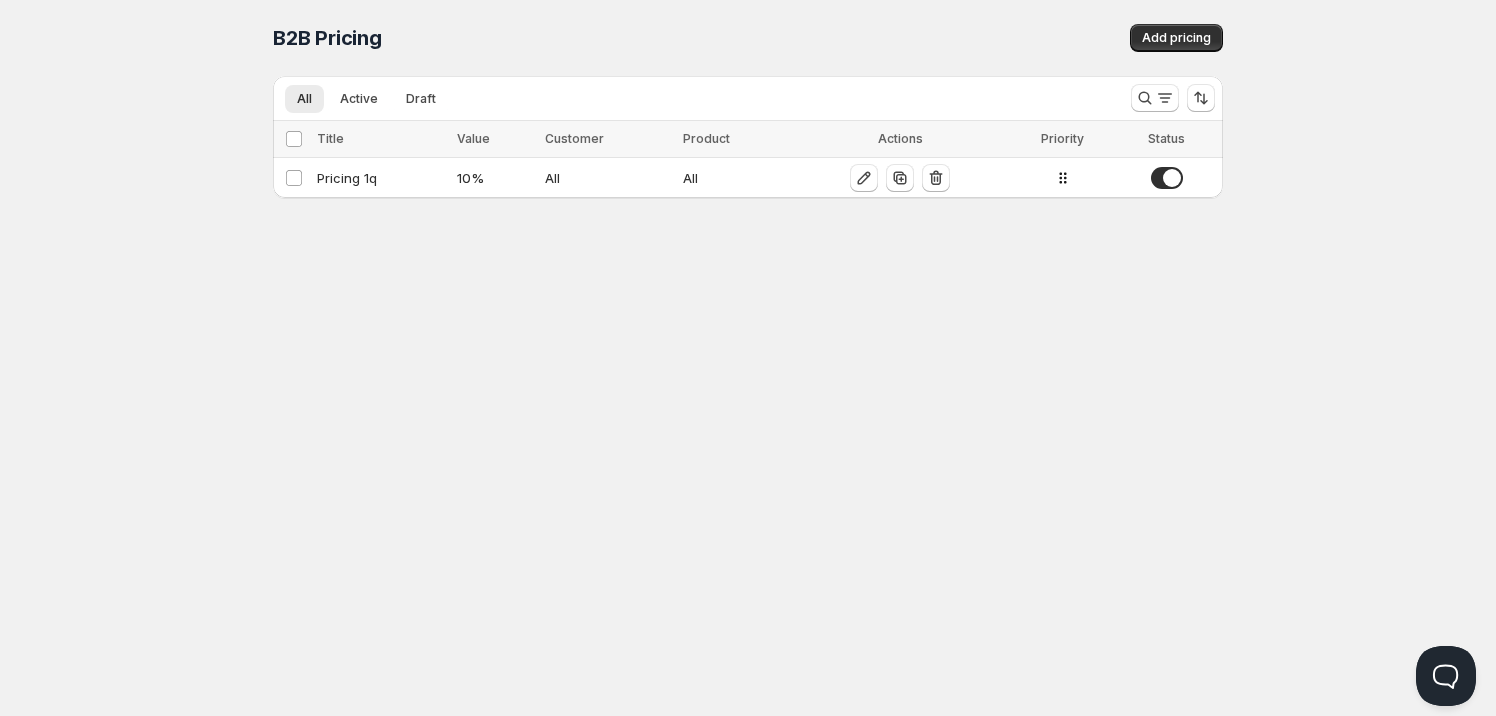 click on "Home Pricing Price lists Forms Submissions Settings Features Plans B2B Pricing. This page is ready B2B Pricing Add pricing Delete Cancel Are you sure you want to delete  ? All Active Draft More views All Active Draft More views Loading configs… Loading configs… Select all Configs Title Value Customer Product Actions Priority Status Select config 0 selected Select all Configs Title Value Customer Product Actions Priority Status Select config Pricing 1q 10 % All All Keep existing Update email Your current contact email is   support@example.com    Would you like to receive support communications and updates to      ?" at bounding box center [748, 358] 